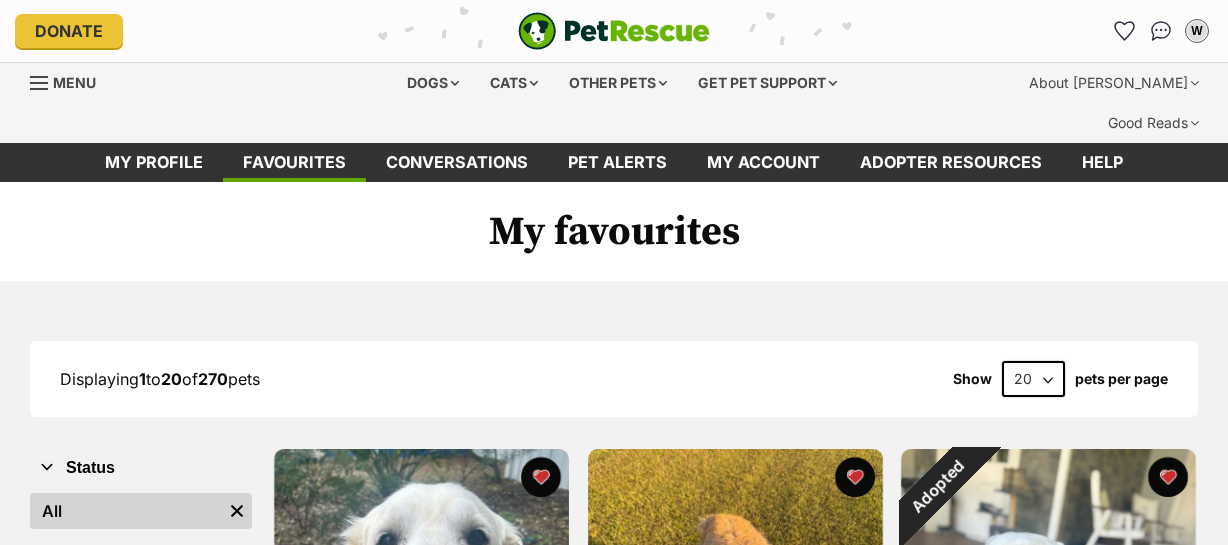 scroll, scrollTop: 0, scrollLeft: 0, axis: both 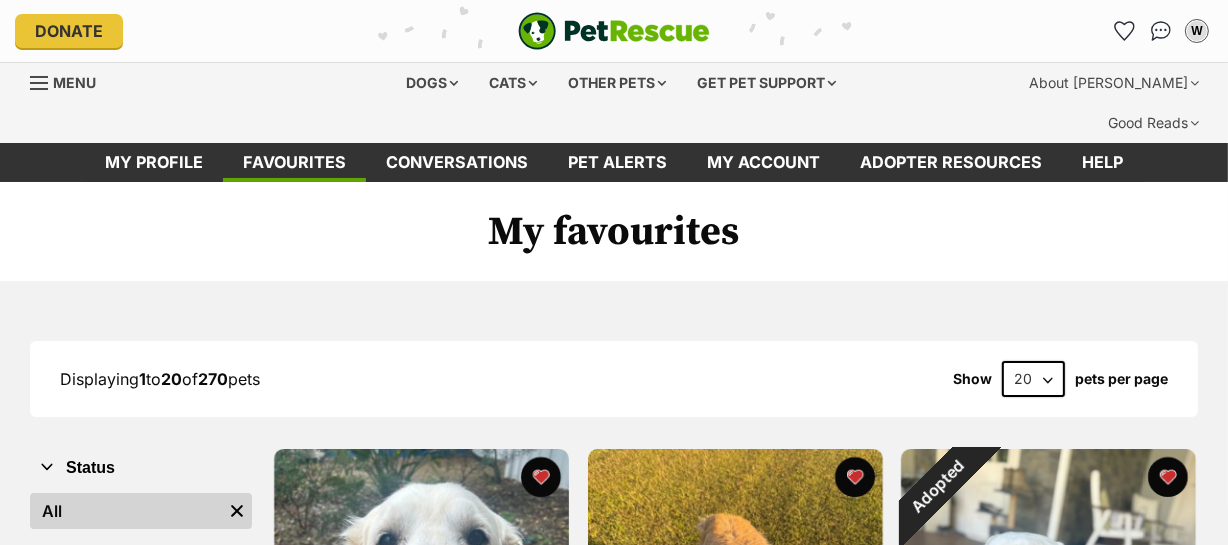 click on "20 40 60" at bounding box center [1033, 379] 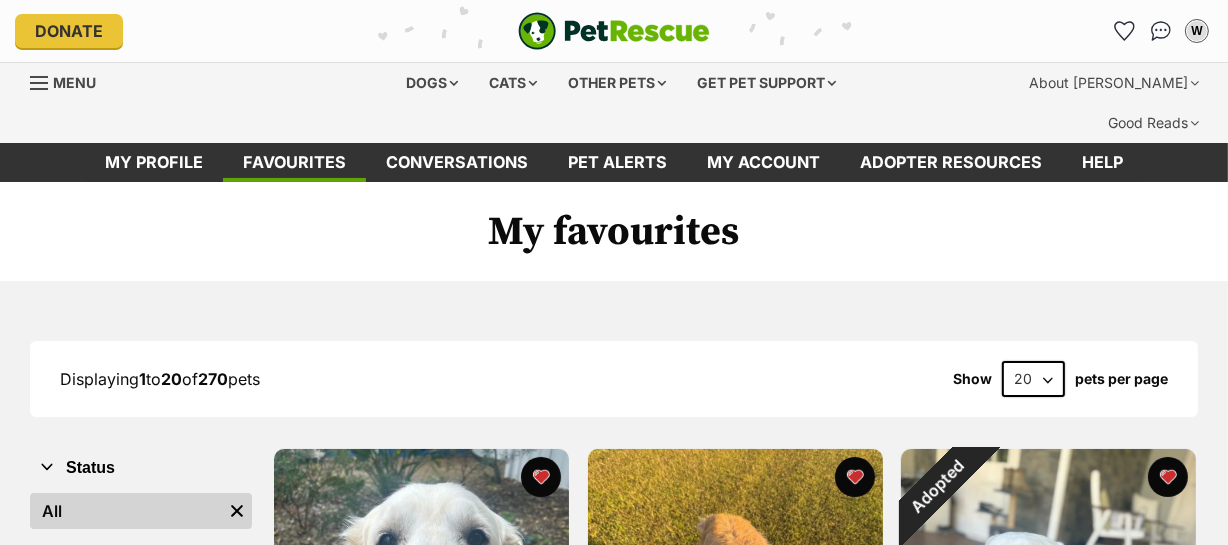 scroll, scrollTop: 0, scrollLeft: 0, axis: both 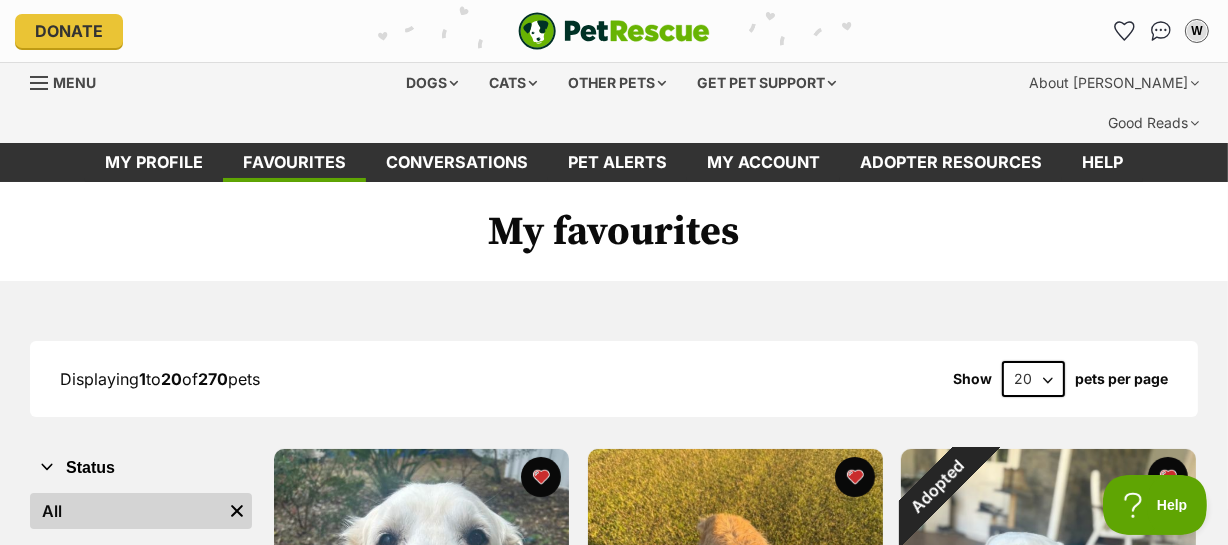 select on "60" 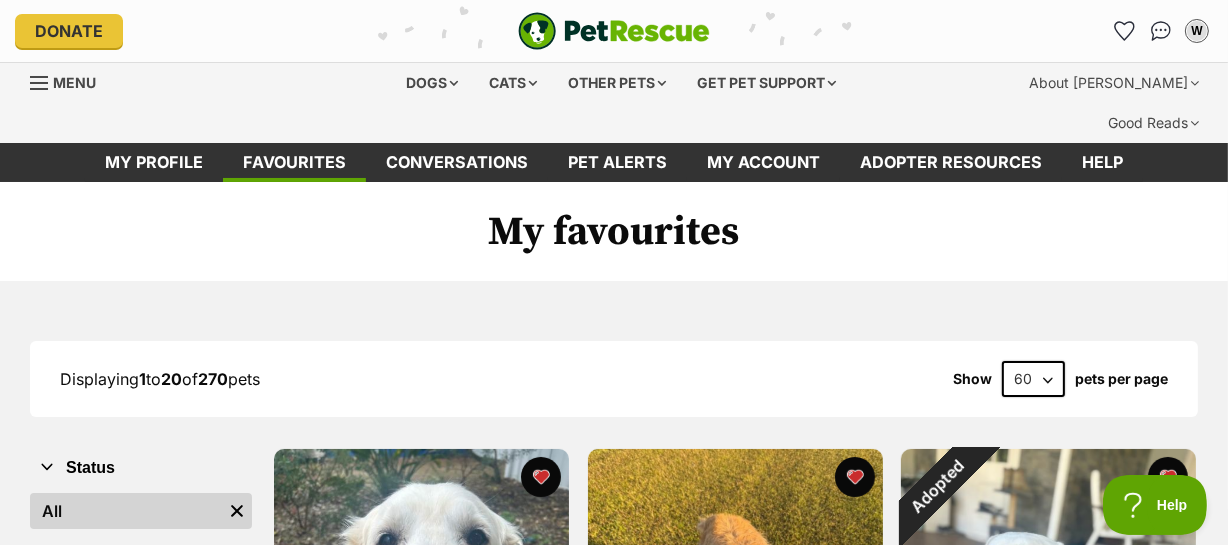 click on "20 40 60" at bounding box center [1033, 379] 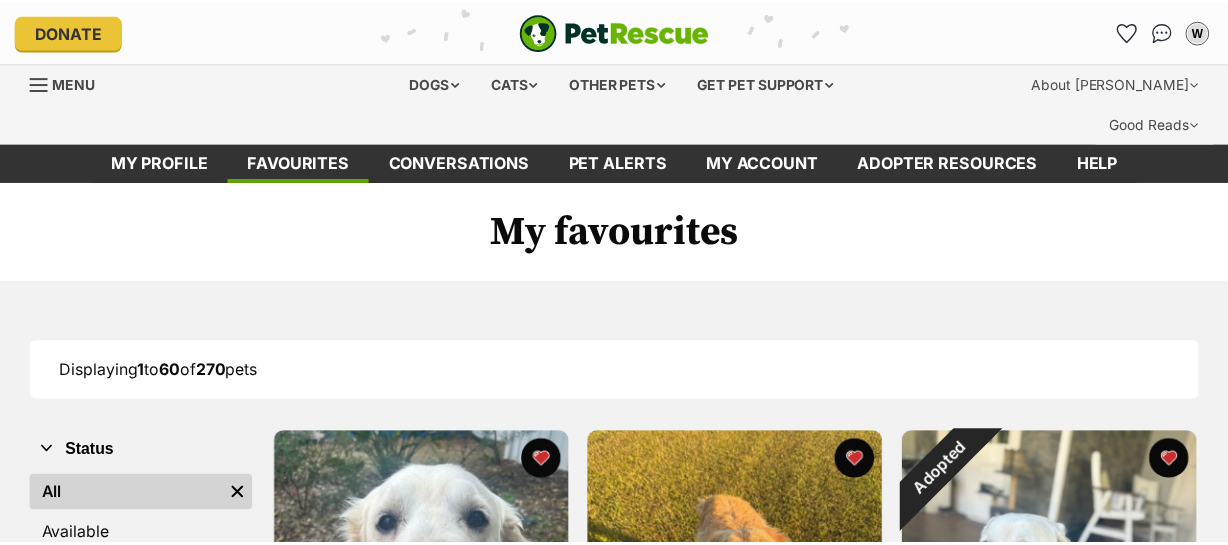 scroll, scrollTop: 0, scrollLeft: 0, axis: both 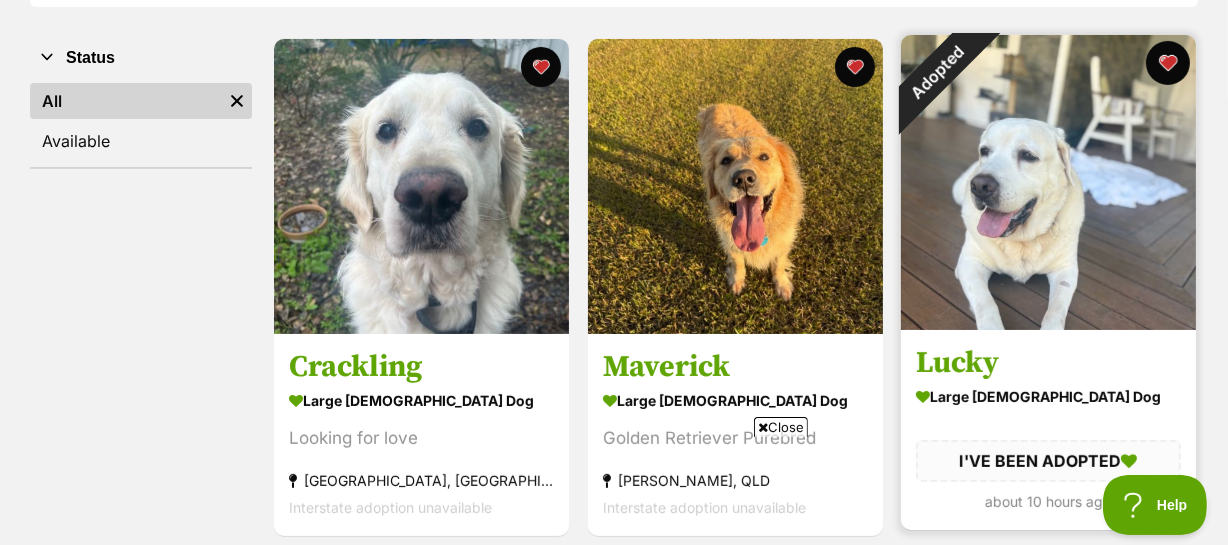 click at bounding box center (1168, 63) 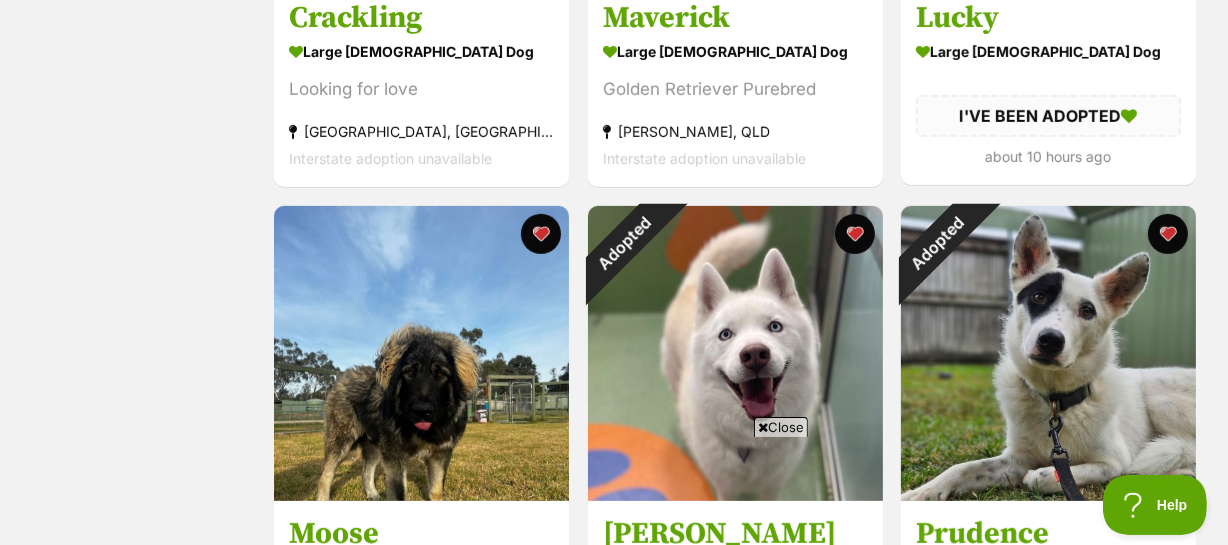 scroll, scrollTop: 780, scrollLeft: 0, axis: vertical 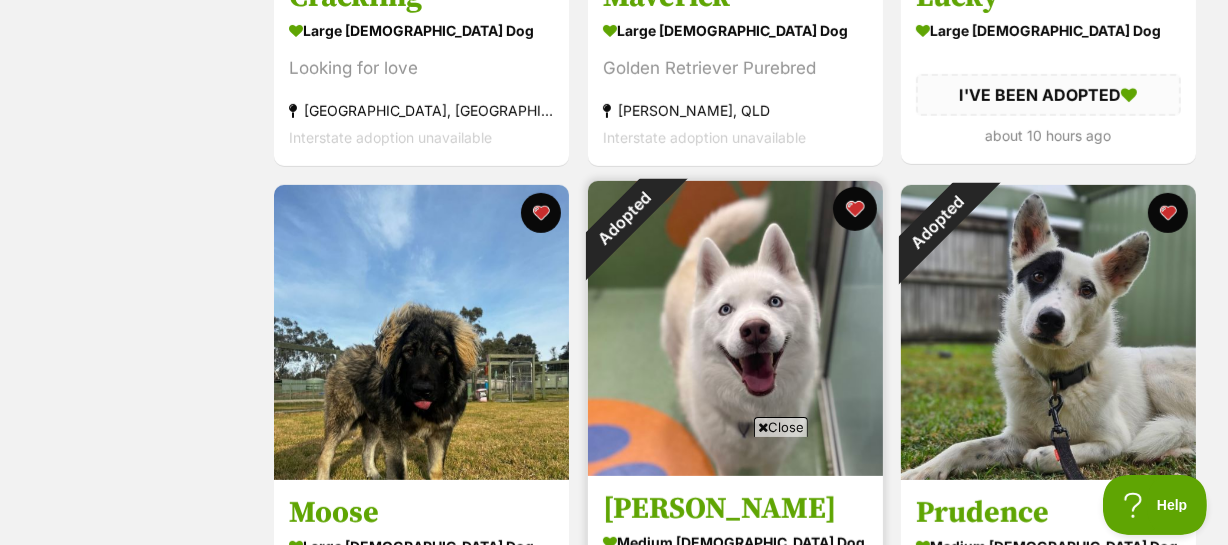 click at bounding box center [854, 209] 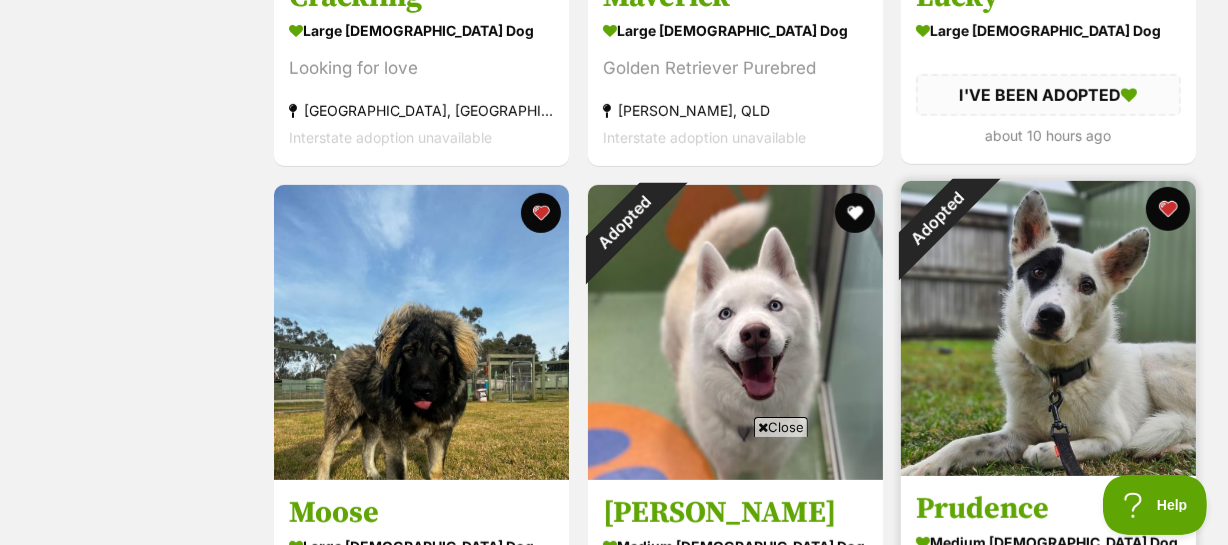 click at bounding box center [1168, 209] 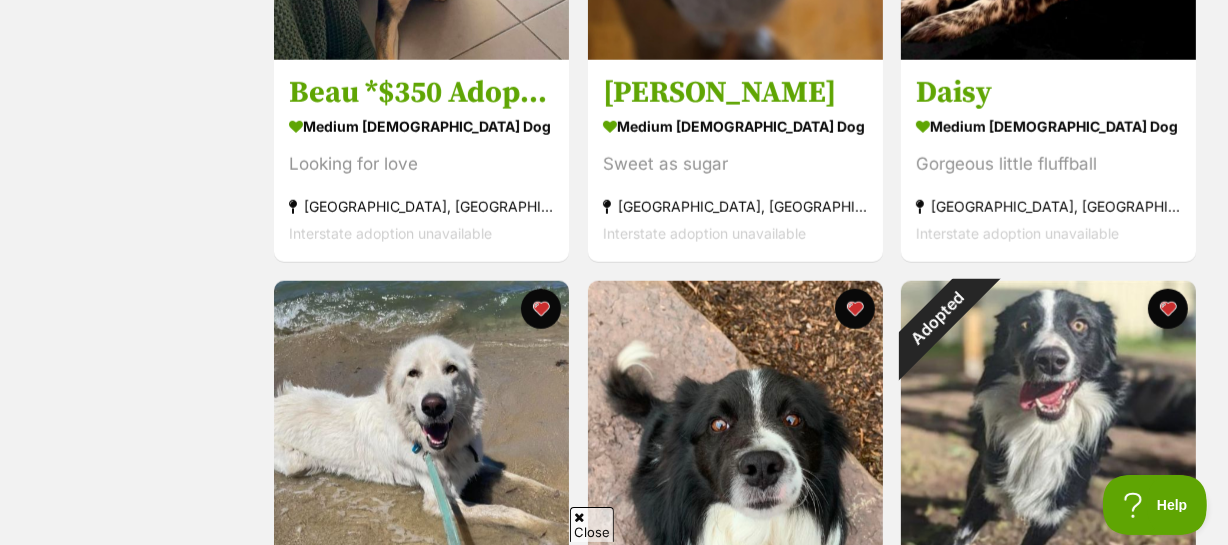 scroll, scrollTop: 1759, scrollLeft: 0, axis: vertical 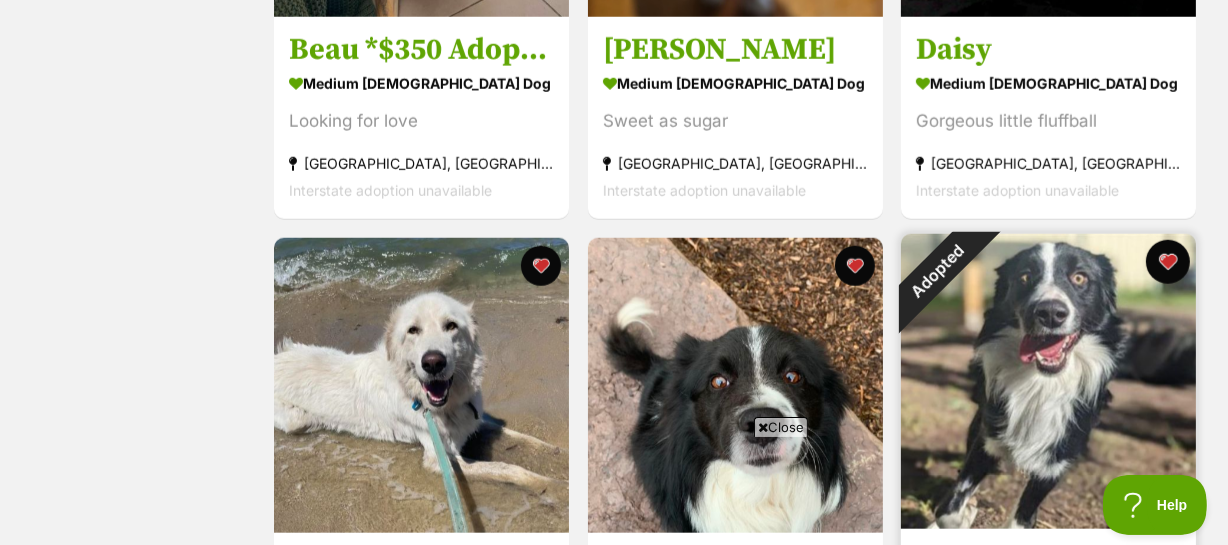 click at bounding box center [1168, 262] 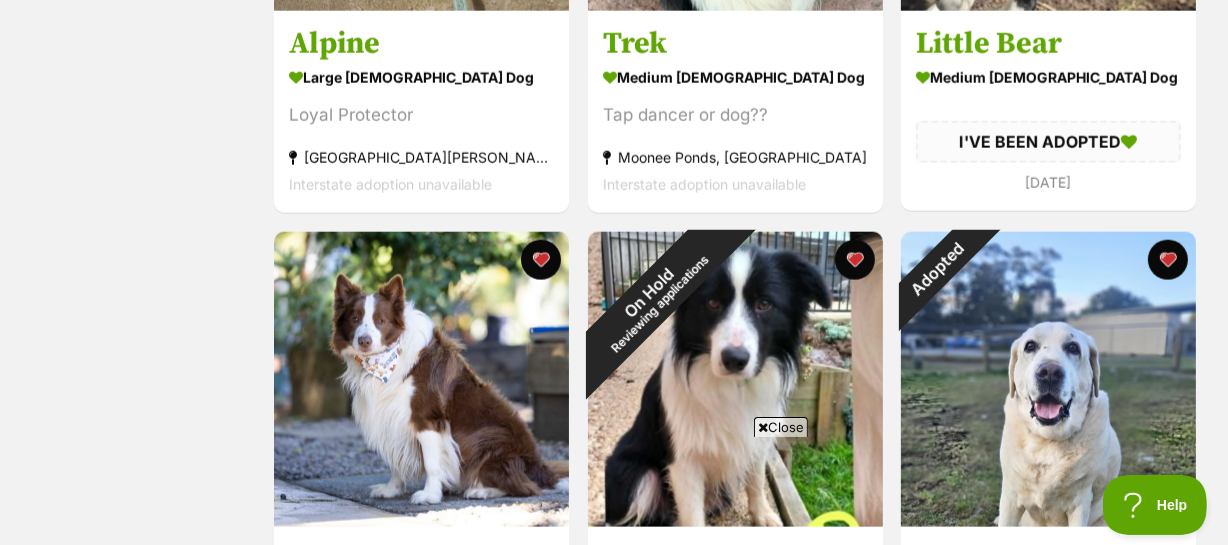scroll, scrollTop: 2324, scrollLeft: 0, axis: vertical 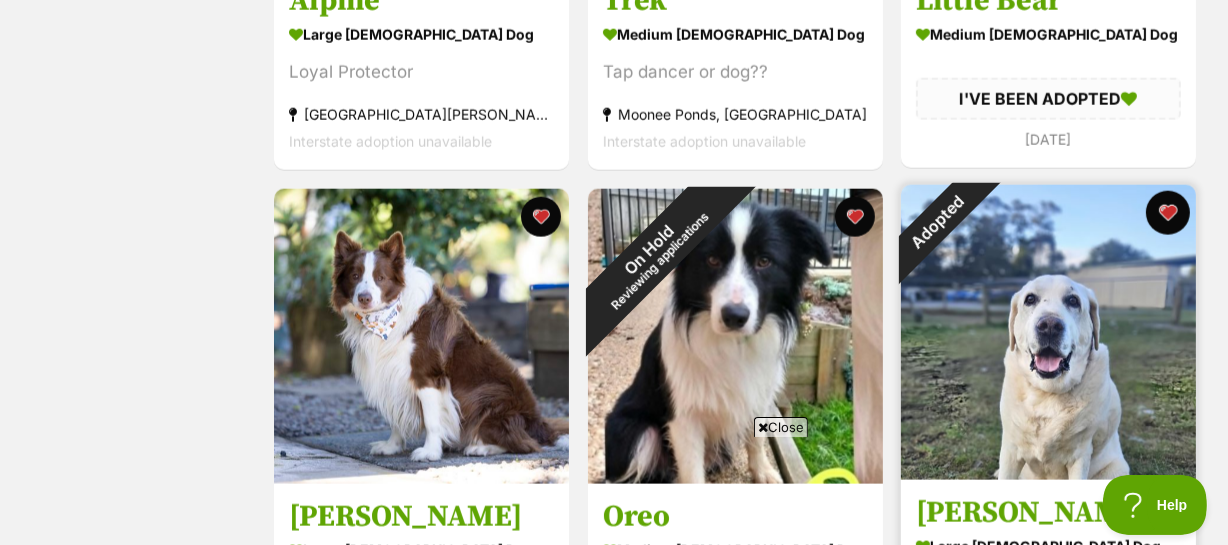 click at bounding box center [1168, 213] 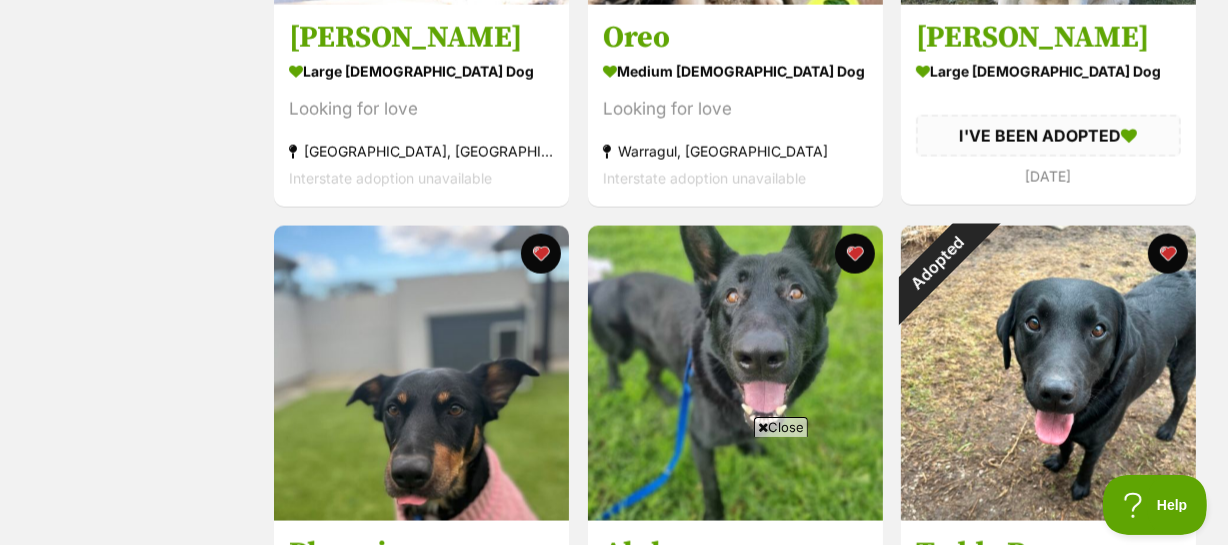 scroll, scrollTop: 2868, scrollLeft: 0, axis: vertical 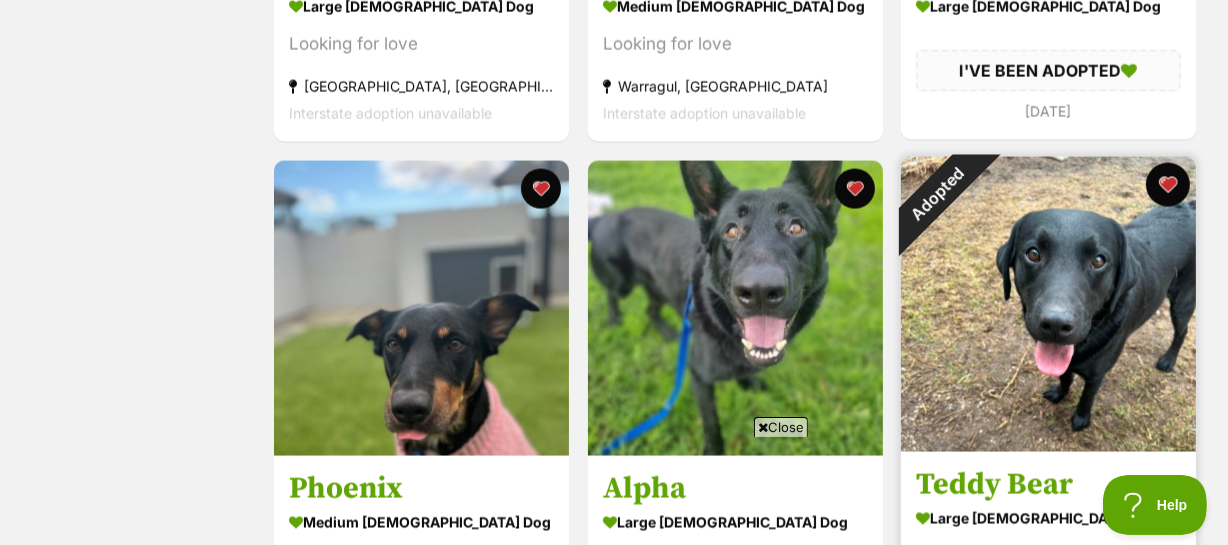 click at bounding box center (1168, 185) 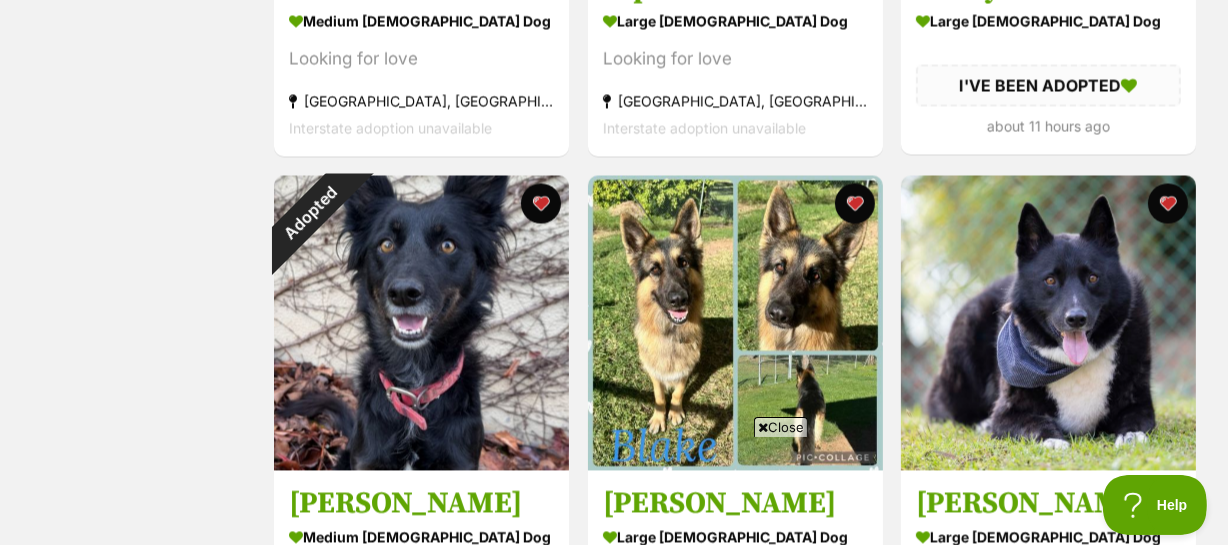 scroll, scrollTop: 3433, scrollLeft: 0, axis: vertical 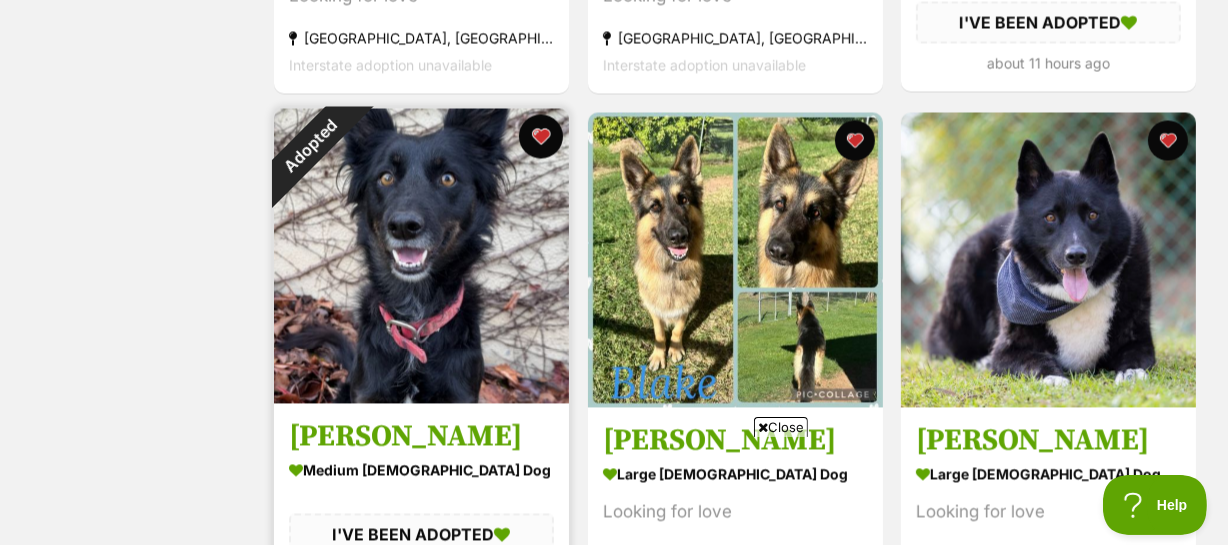 click at bounding box center [541, 136] 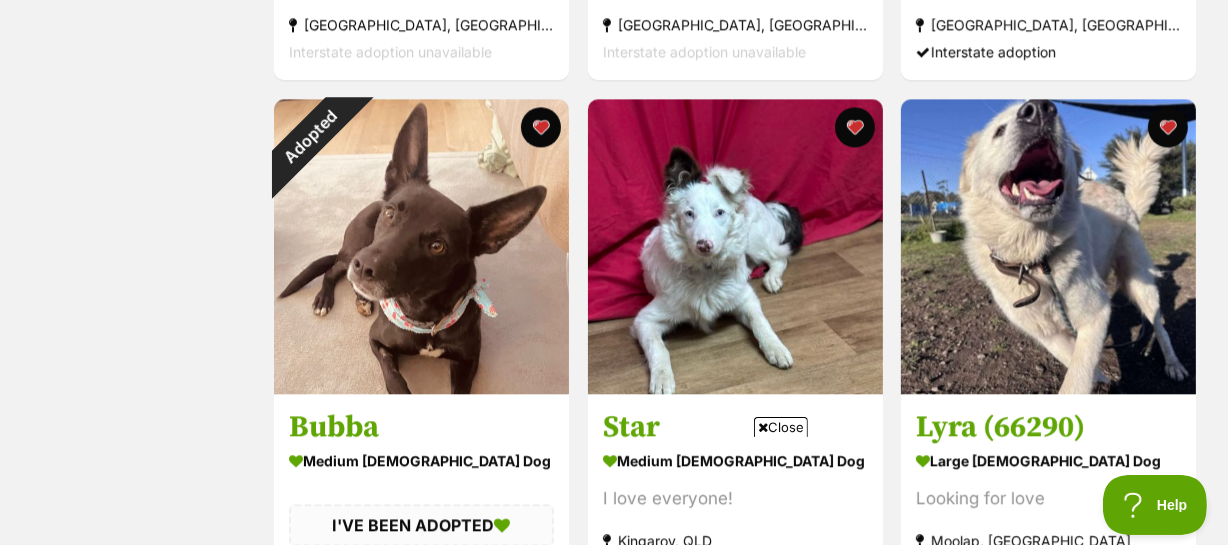 scroll, scrollTop: 4456, scrollLeft: 0, axis: vertical 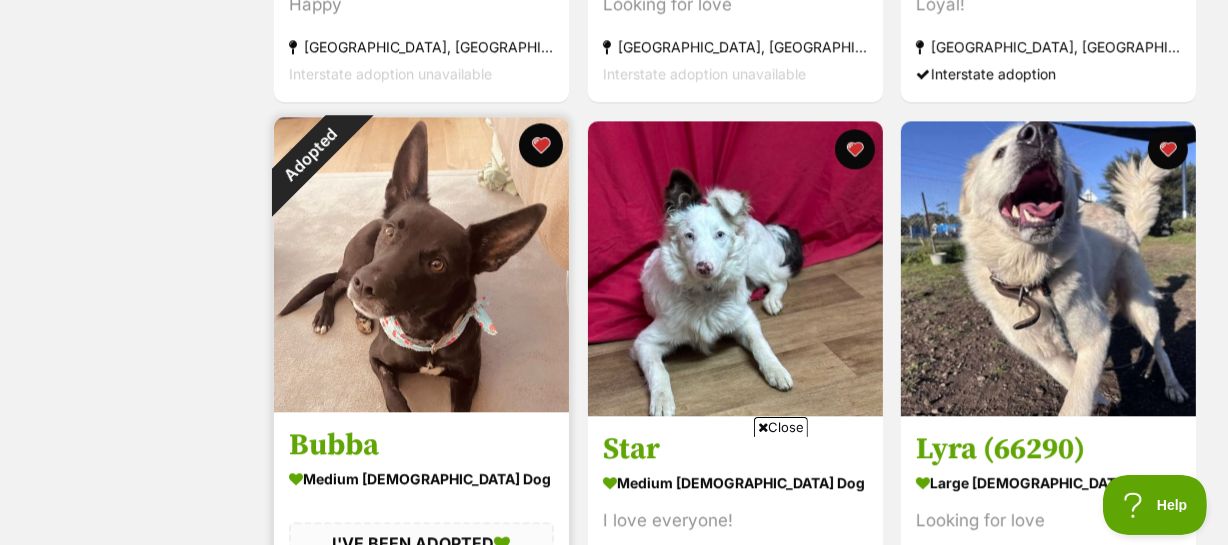 click at bounding box center [541, 145] 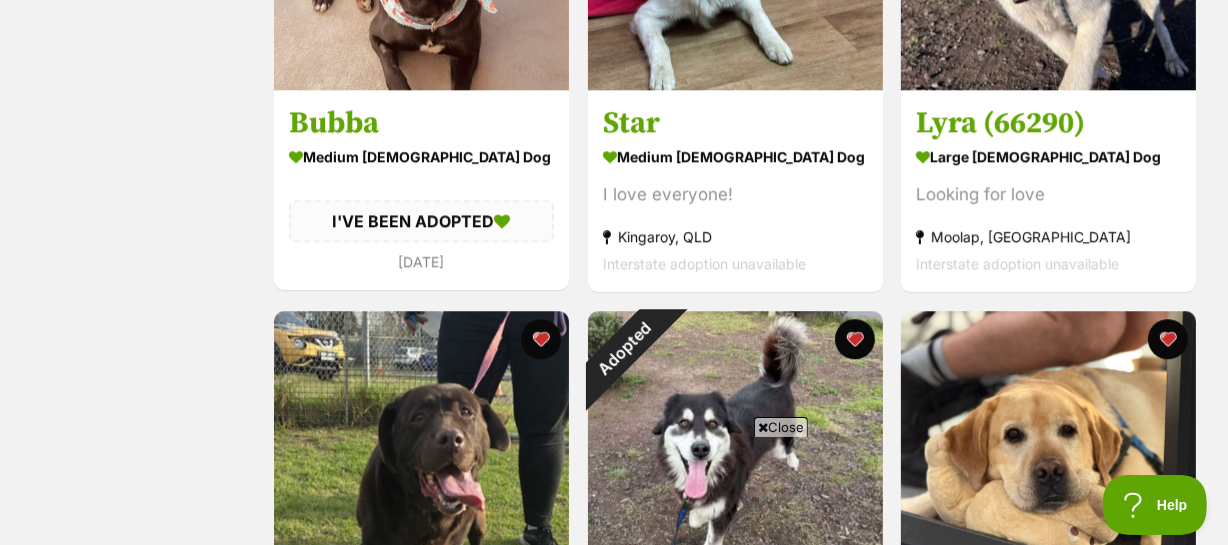 scroll, scrollTop: 4978, scrollLeft: 0, axis: vertical 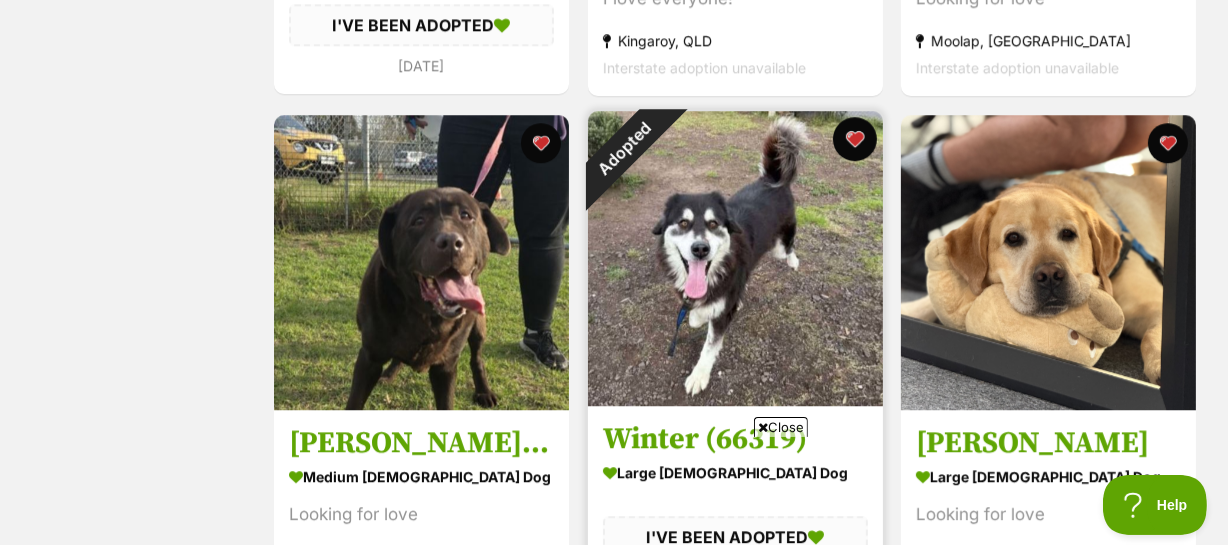 click at bounding box center [854, 139] 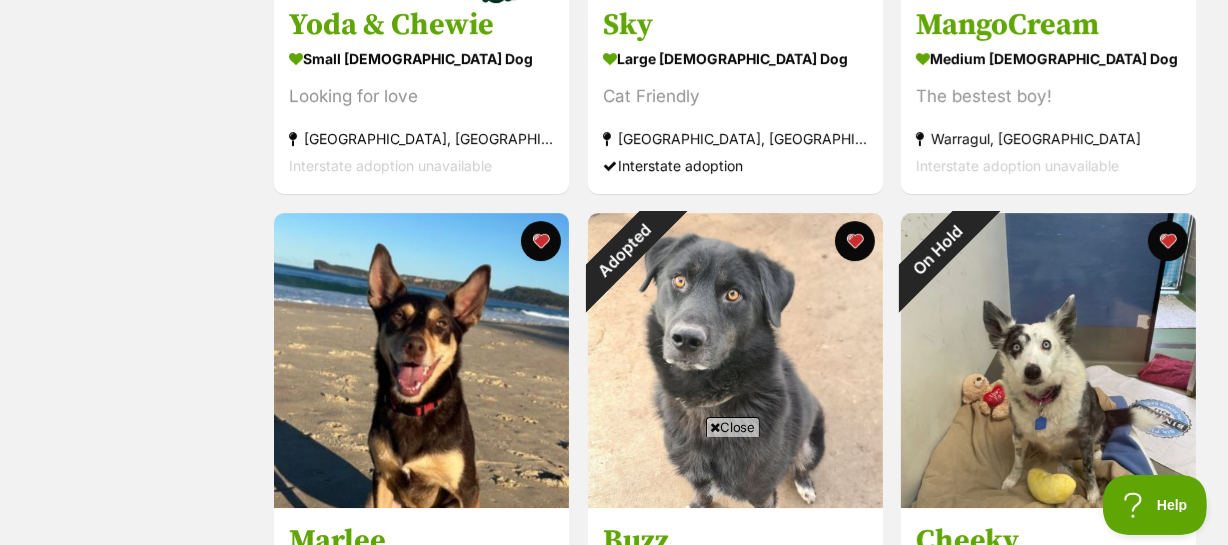 scroll, scrollTop: 5956, scrollLeft: 0, axis: vertical 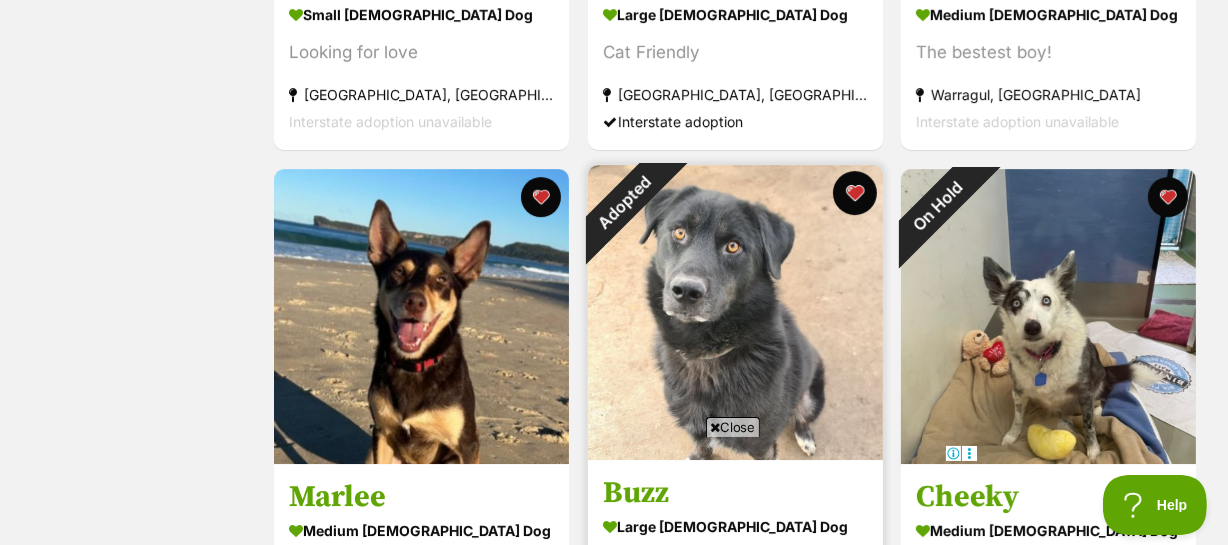 click at bounding box center (854, 193) 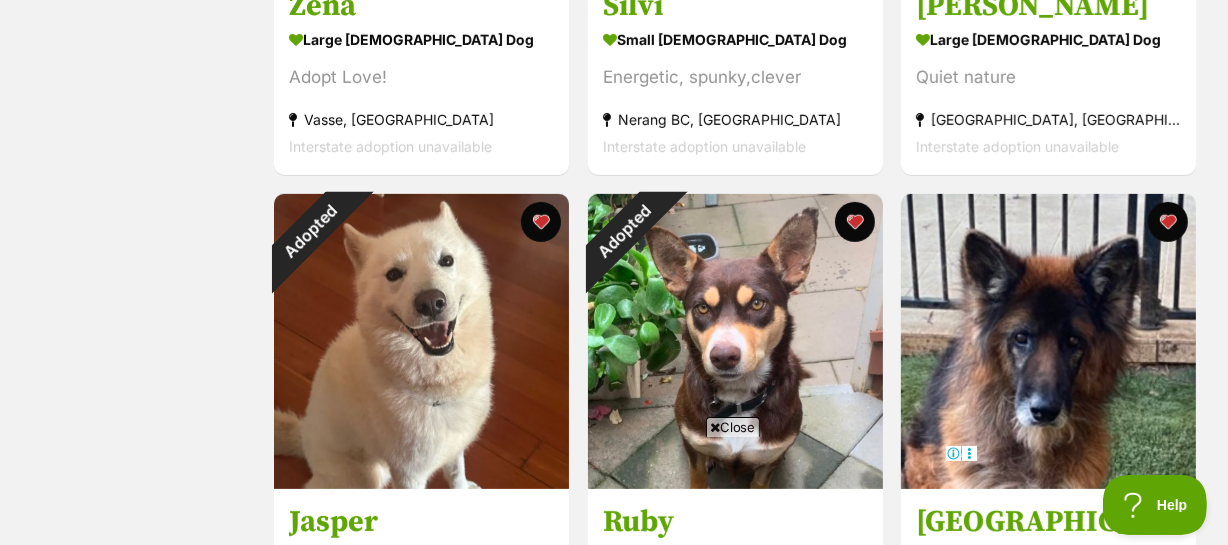 scroll, scrollTop: 7522, scrollLeft: 0, axis: vertical 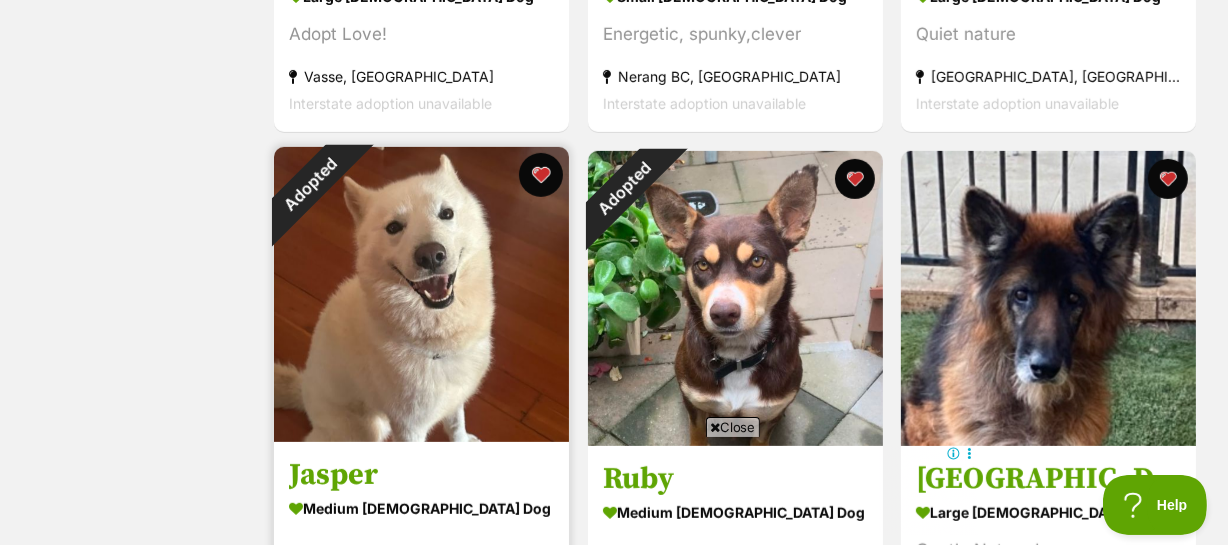 click at bounding box center [541, 175] 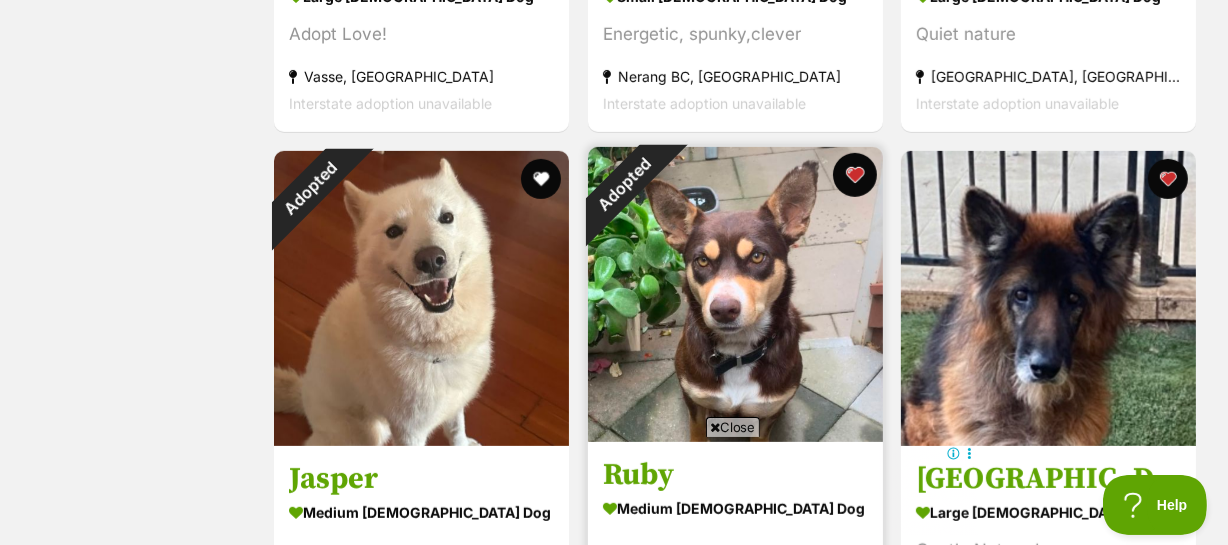 click at bounding box center [854, 175] 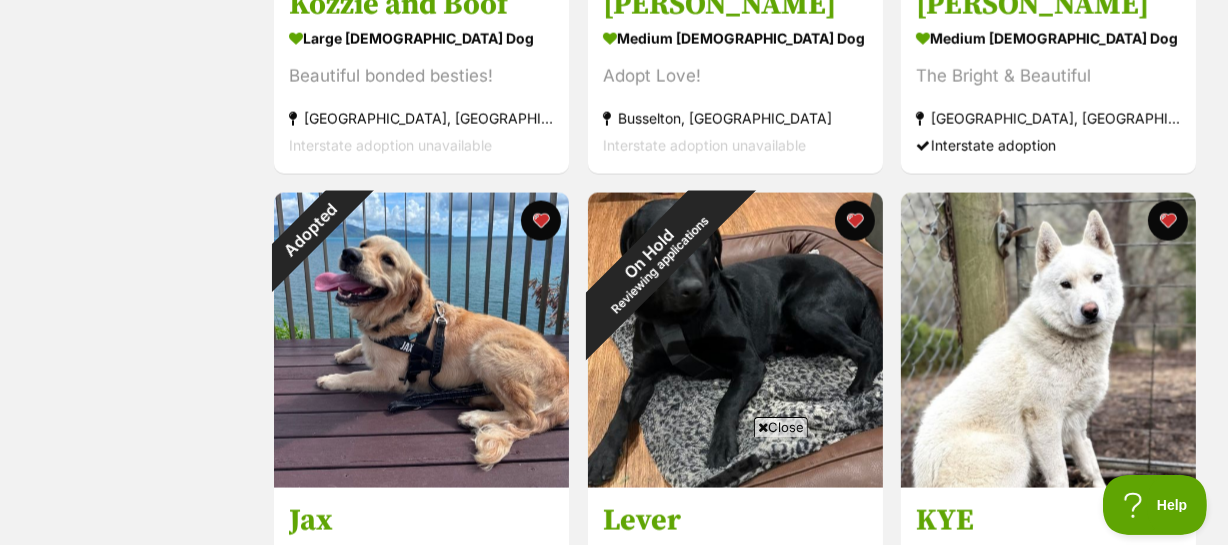 scroll, scrollTop: 9566, scrollLeft: 0, axis: vertical 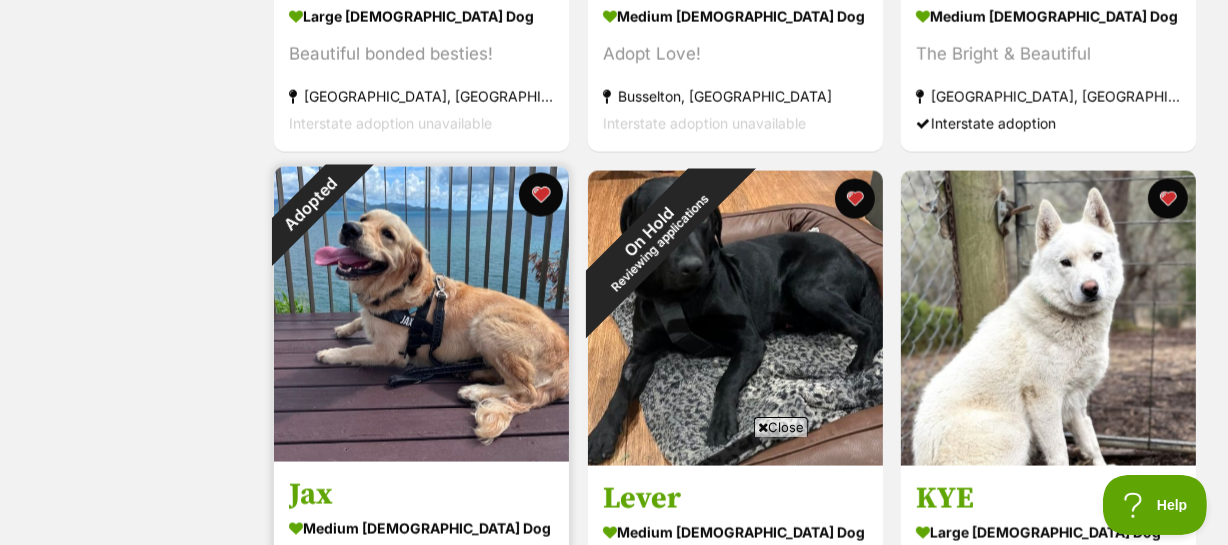 click at bounding box center (541, 195) 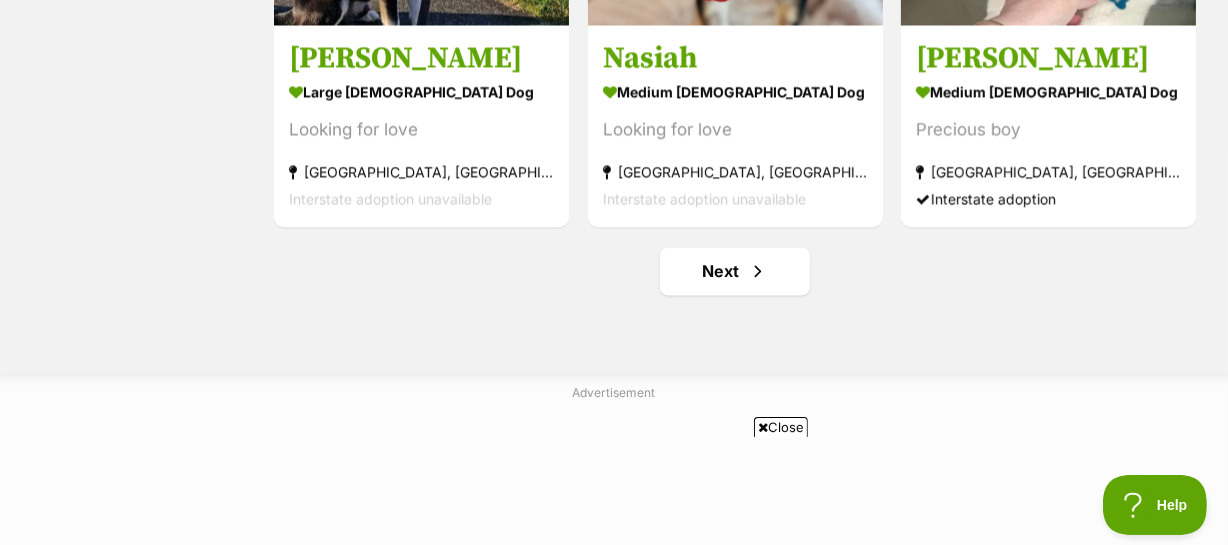 scroll, scrollTop: 10545, scrollLeft: 0, axis: vertical 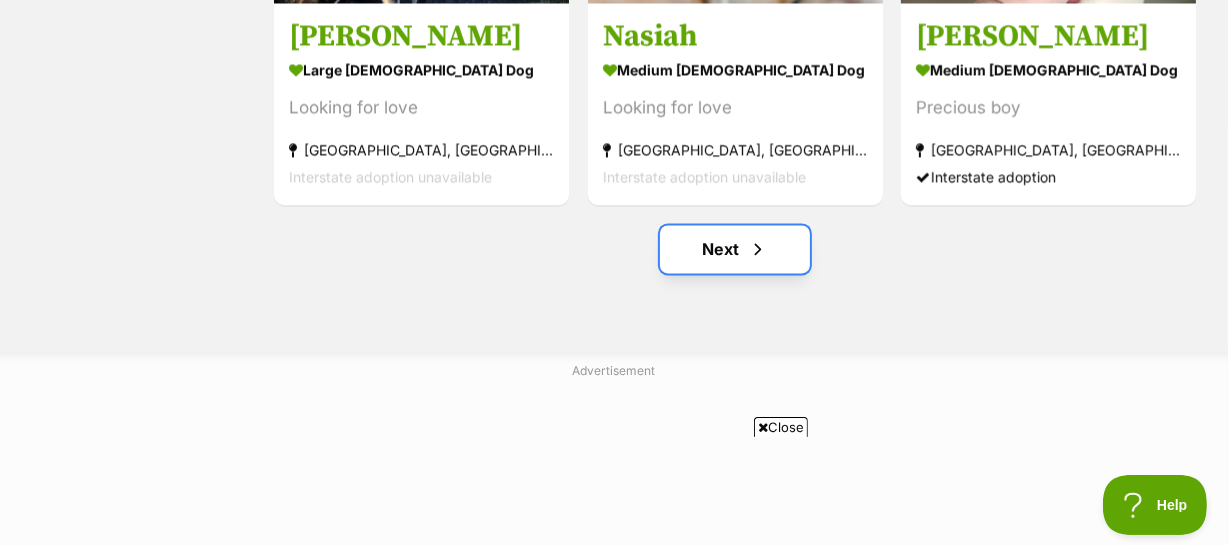 click on "Next" at bounding box center [735, 249] 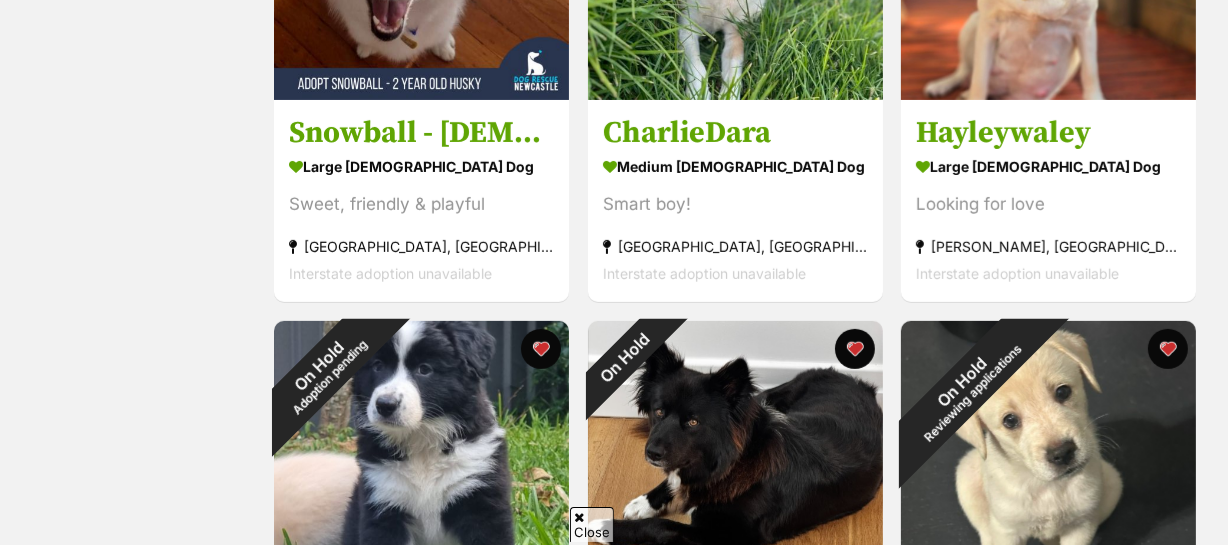 scroll, scrollTop: 644, scrollLeft: 0, axis: vertical 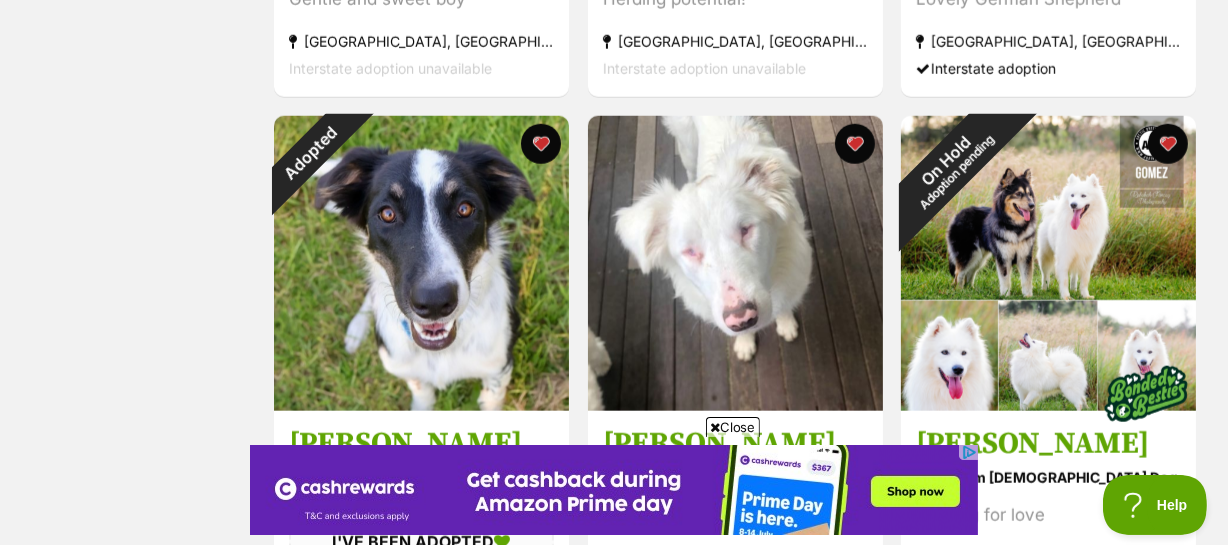 click on "Skip to main content
Log in to favourite this pet
Log in
Or sign up
Search PetRescue
Search for a pet, rescue group or article
Please select PetRescue ID
Pet name
Group
Article
Go
E.g. enter a pet's id into the search.
E.g. enter a pet's name into the search.
E.g. enter a rescue groups's name.
E.g. enter in a keyword to find an article.
Log in to set up alerts
Log in
Or sign up
Close Sidebar
Welcome, Wendy!
Log out
Find pets to foster or adopt
Browse for dogs and puppies
Browse for cats and kittens
Browse for other pets
Search the website
Pets needing foster care
All pets
Keyword search
Rescue directory
My account
Favourites
Alerts
Pet alert matches
Account settings
Adopter profile
Change password" at bounding box center (614, 4273) 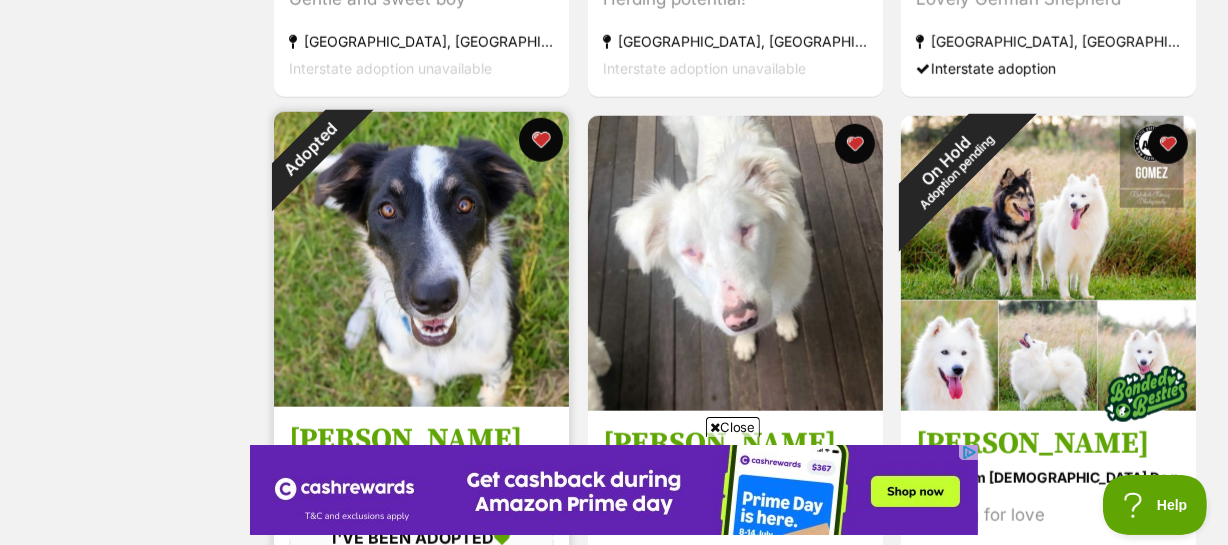 click at bounding box center [541, 140] 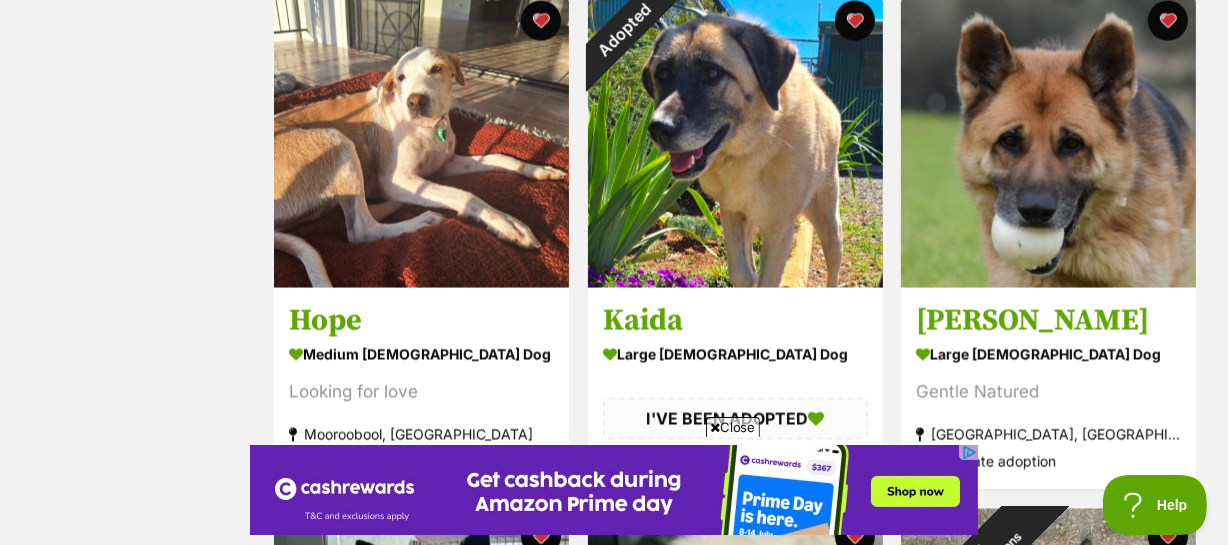 scroll, scrollTop: 2905, scrollLeft: 0, axis: vertical 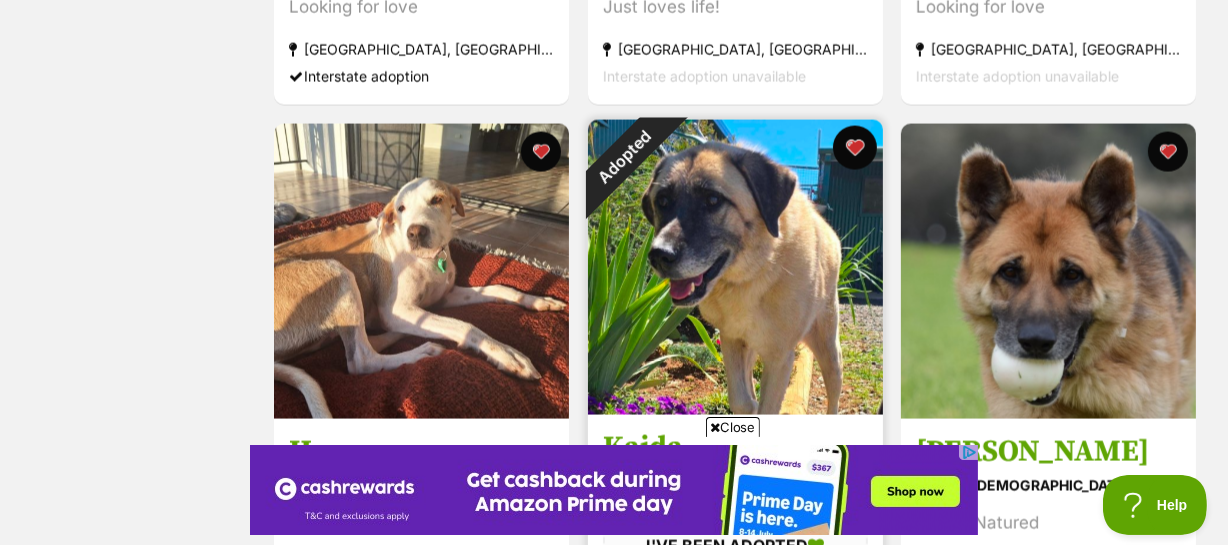 click at bounding box center [854, 148] 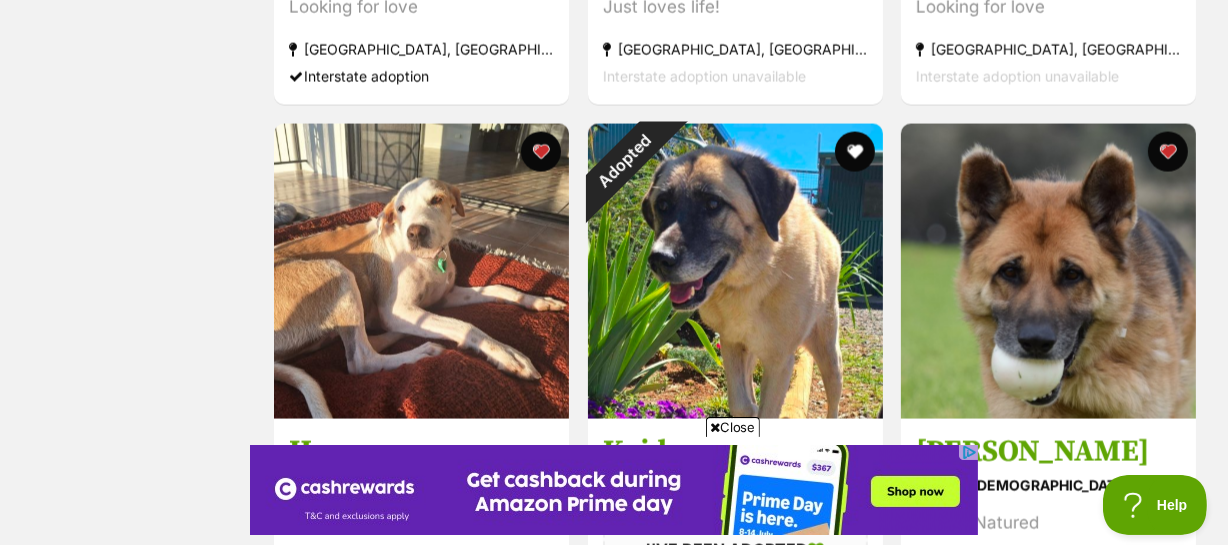 click on "Close" at bounding box center [733, 427] 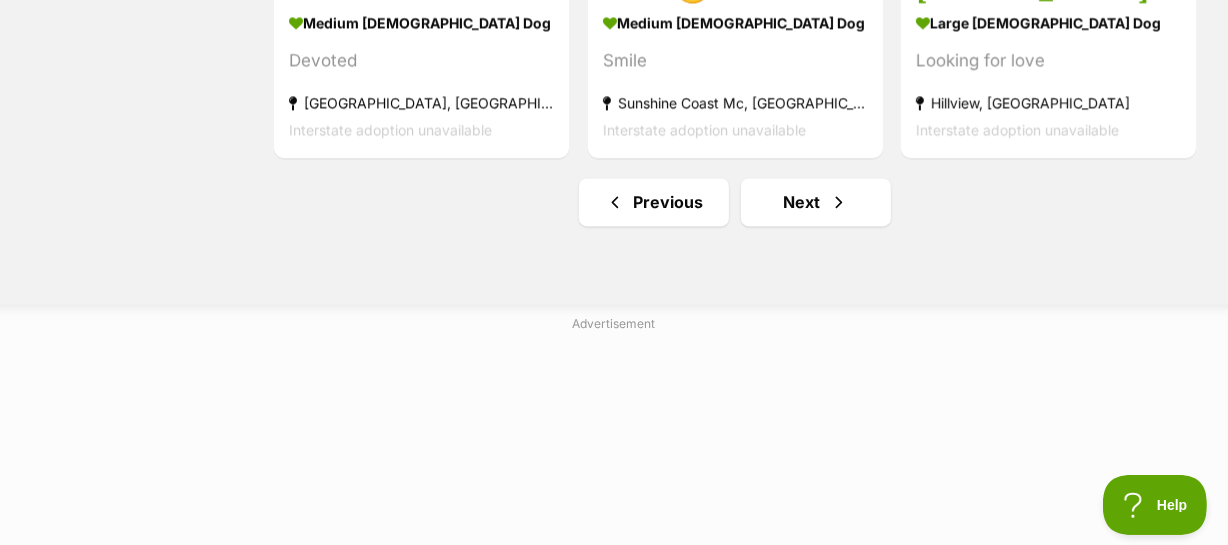 scroll, scrollTop: 10636, scrollLeft: 0, axis: vertical 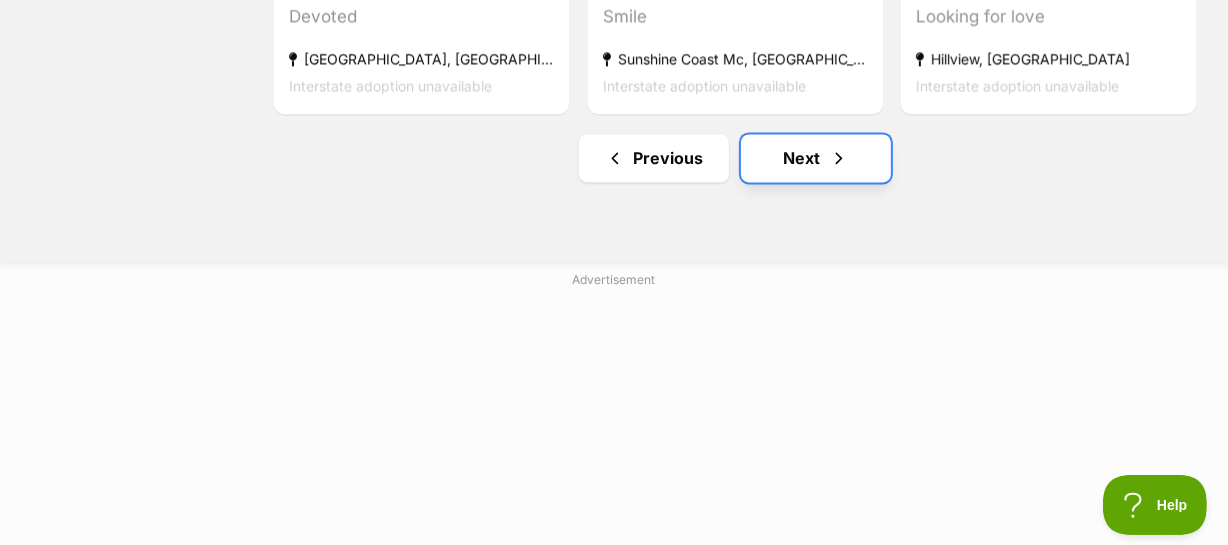 click on "Next" at bounding box center [816, 158] 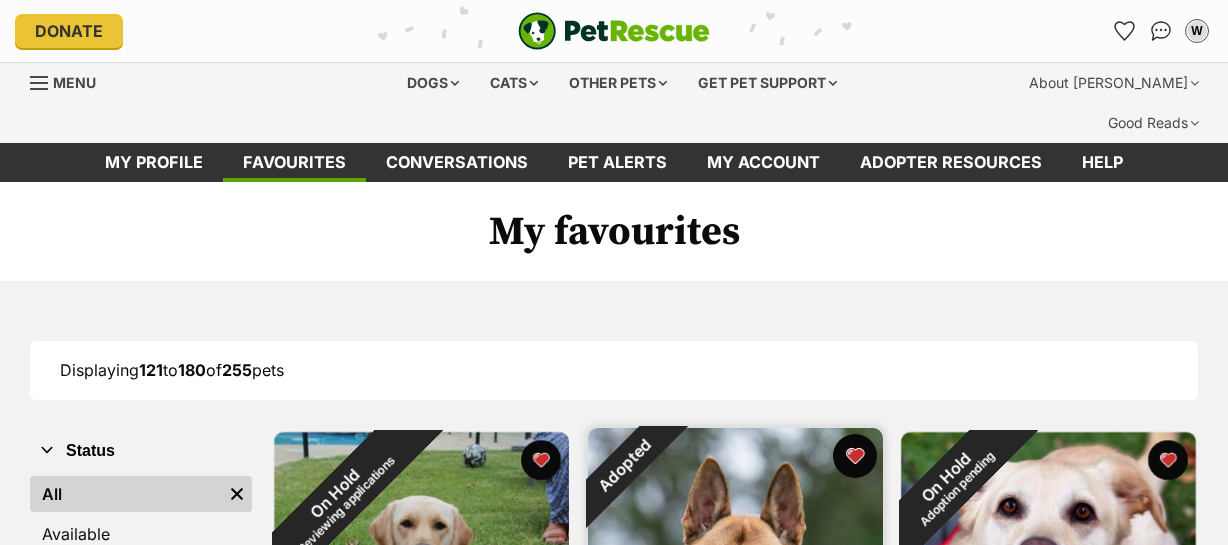 click at bounding box center [854, 456] 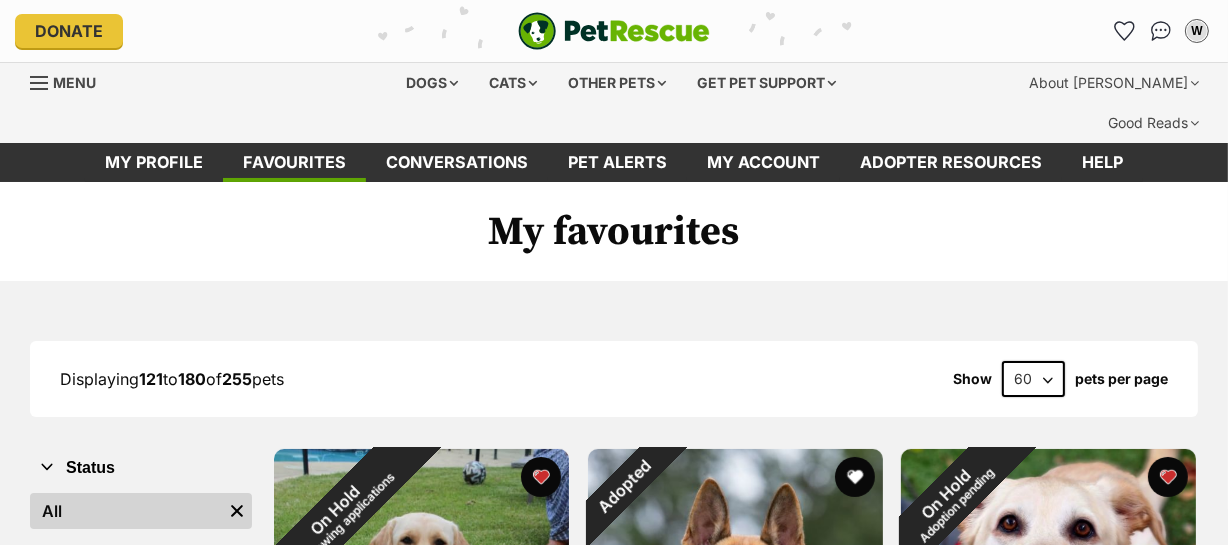 scroll, scrollTop: 0, scrollLeft: 0, axis: both 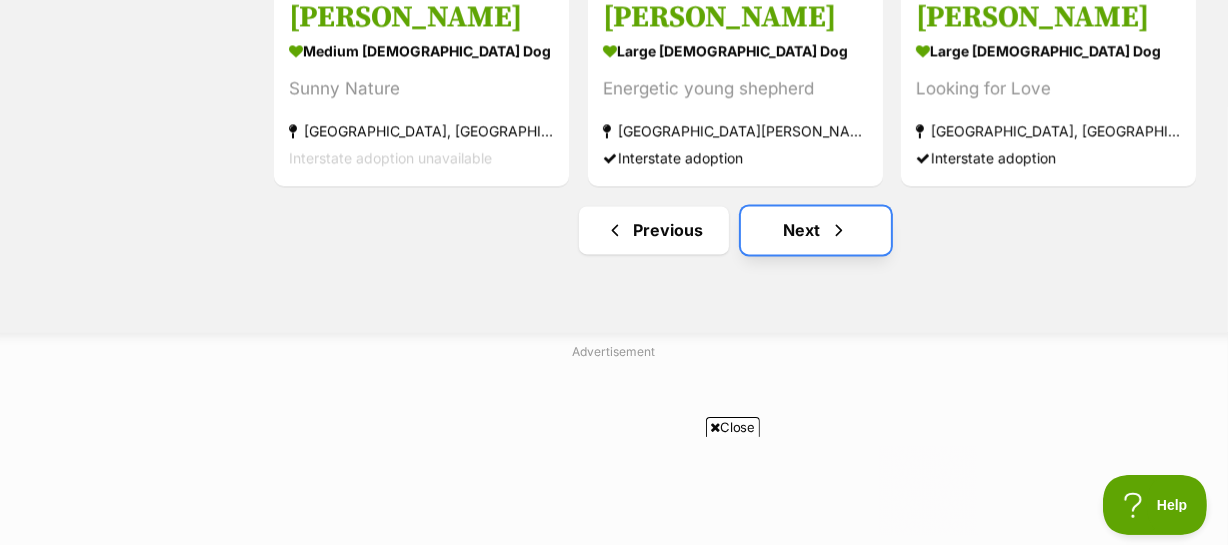 click on "Next" at bounding box center (816, 230) 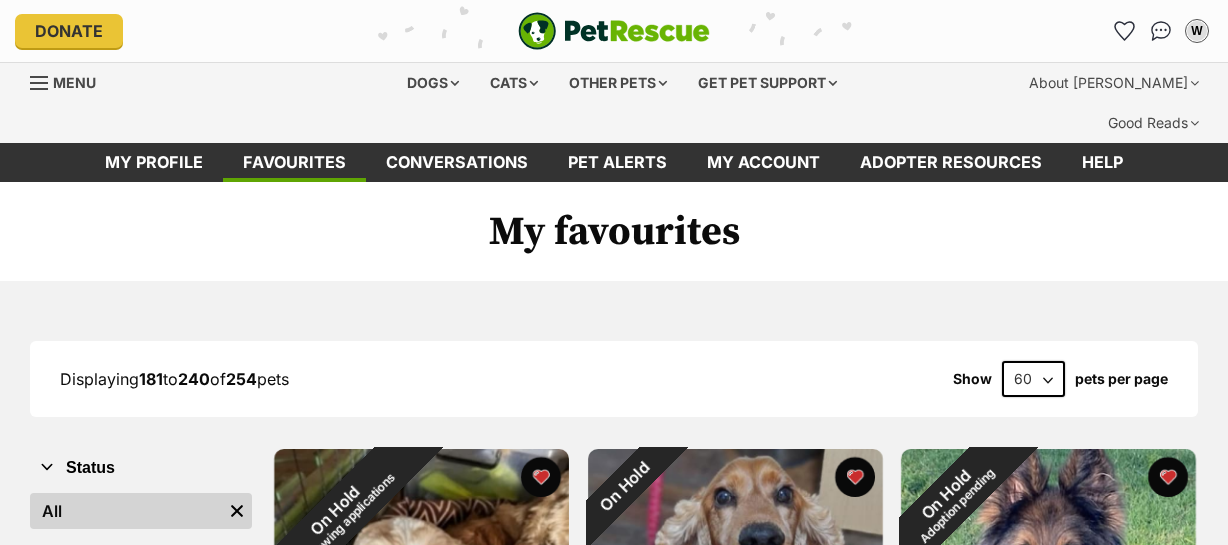 scroll, scrollTop: 0, scrollLeft: 0, axis: both 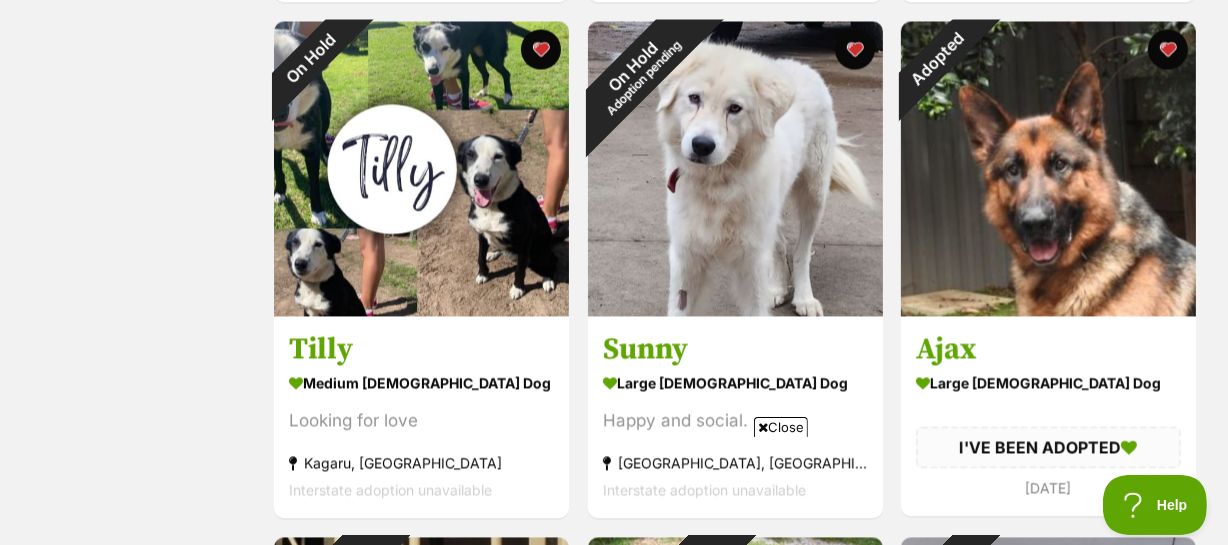drag, startPoint x: 1234, startPoint y: 19, endPoint x: 1240, endPoint y: 168, distance: 149.12076 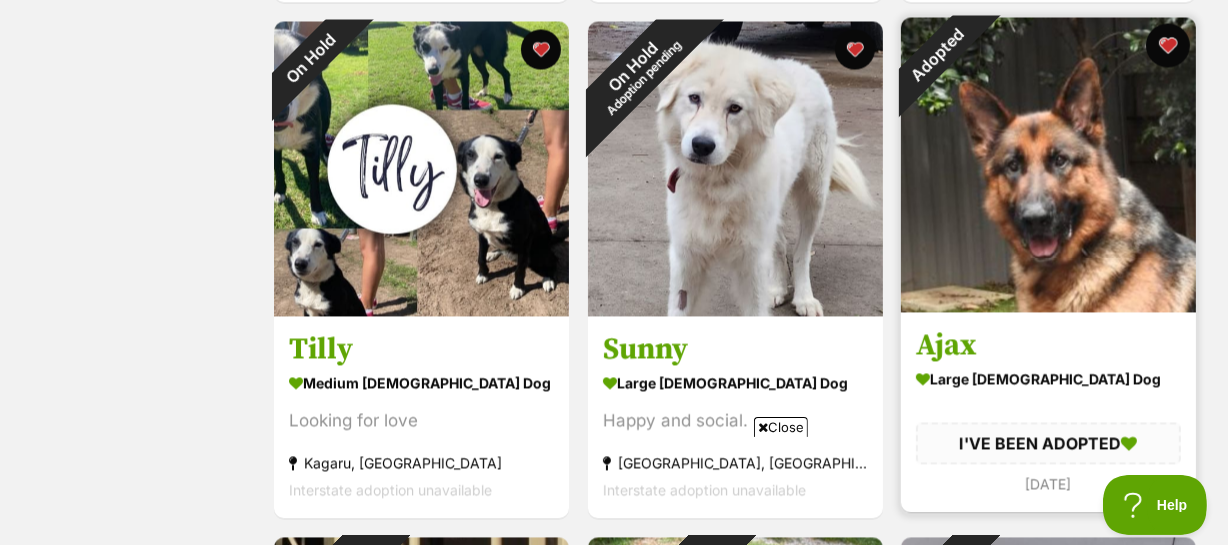 click at bounding box center (1168, 45) 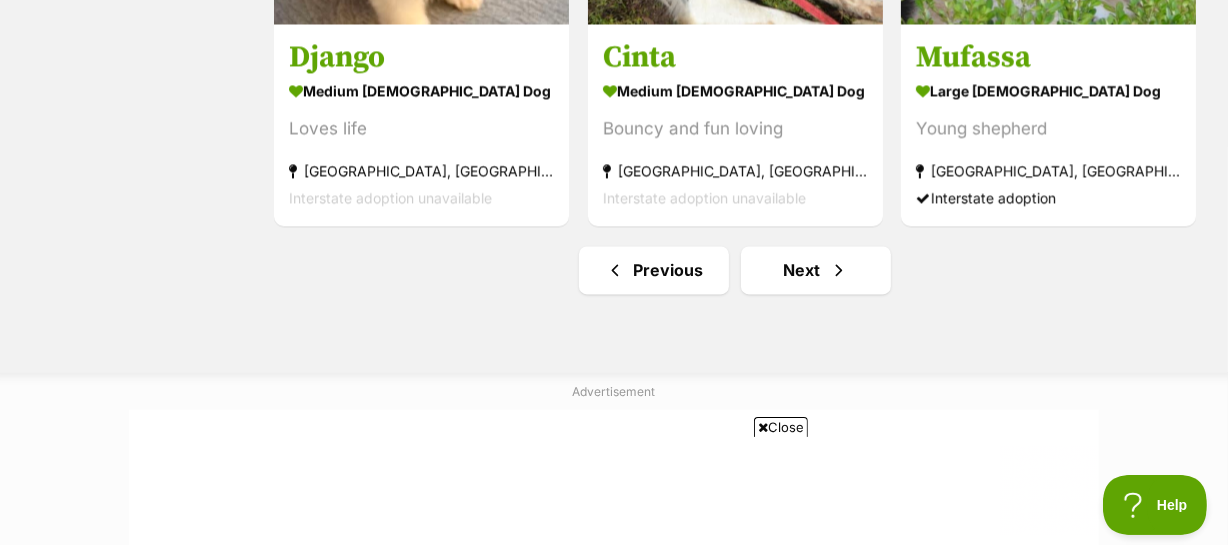 scroll, scrollTop: 10610, scrollLeft: 0, axis: vertical 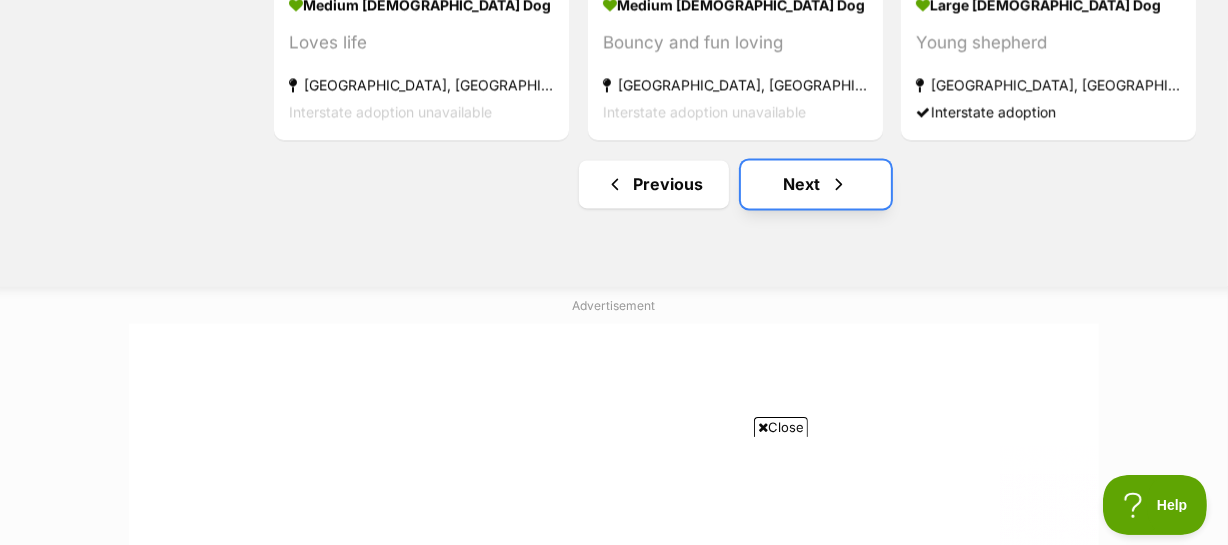 click on "Next" at bounding box center [816, 184] 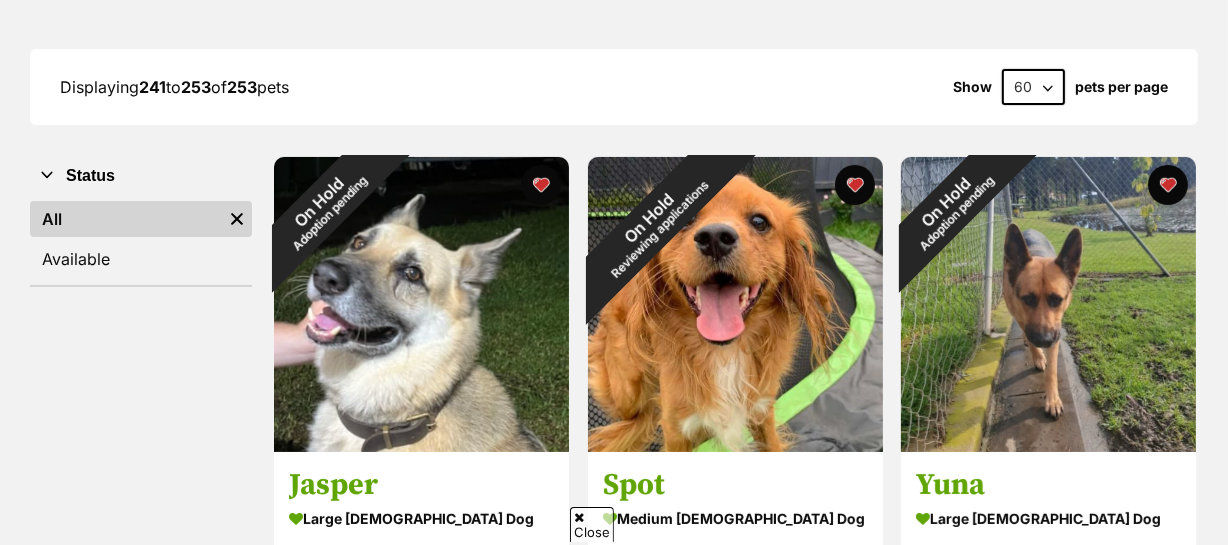 scroll, scrollTop: 308, scrollLeft: 0, axis: vertical 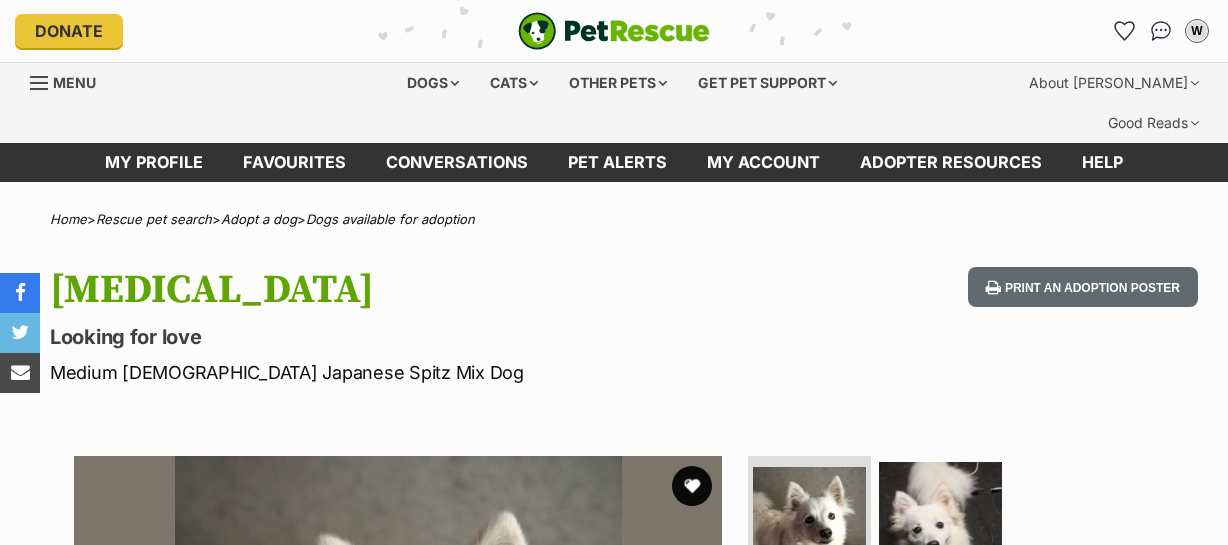 click at bounding box center [692, 486] 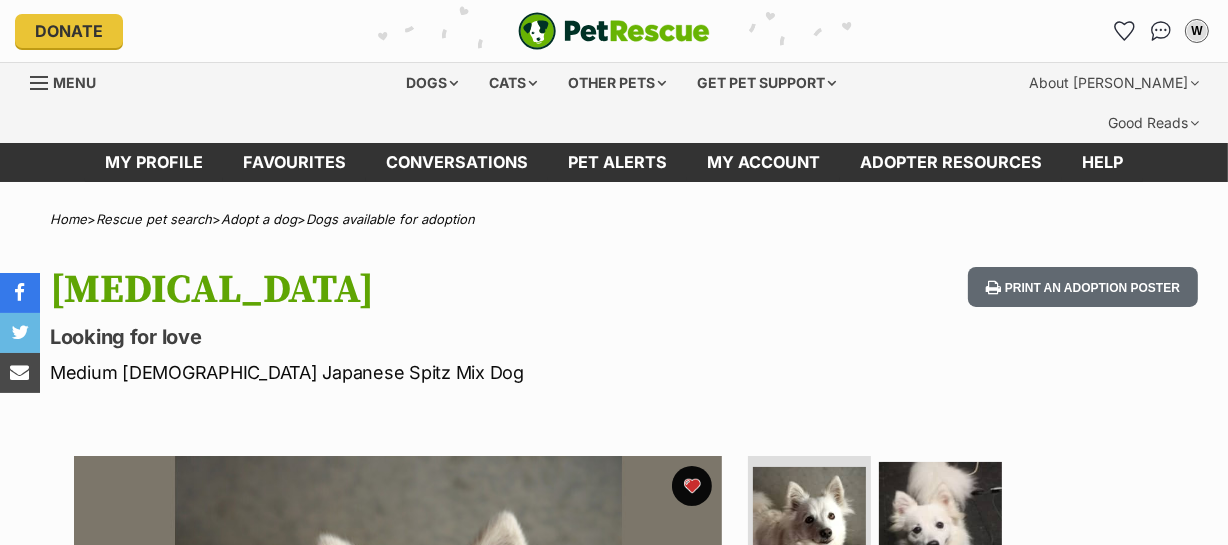 scroll, scrollTop: 0, scrollLeft: 0, axis: both 